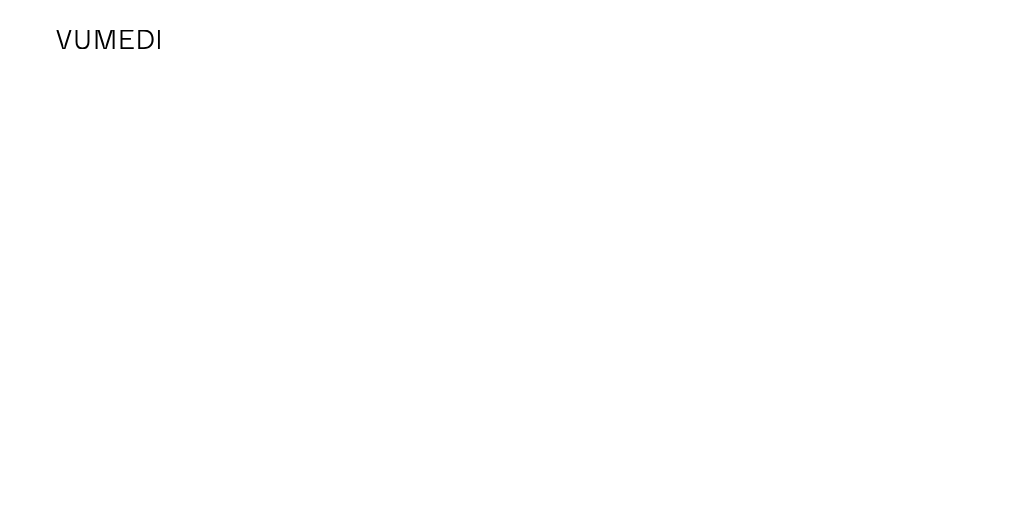 scroll, scrollTop: 0, scrollLeft: 0, axis: both 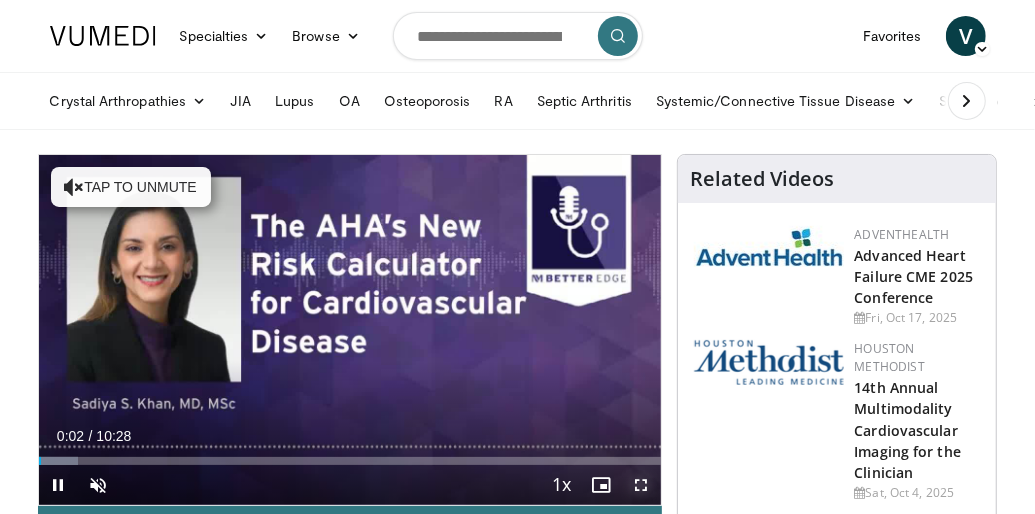 click at bounding box center (641, 485) 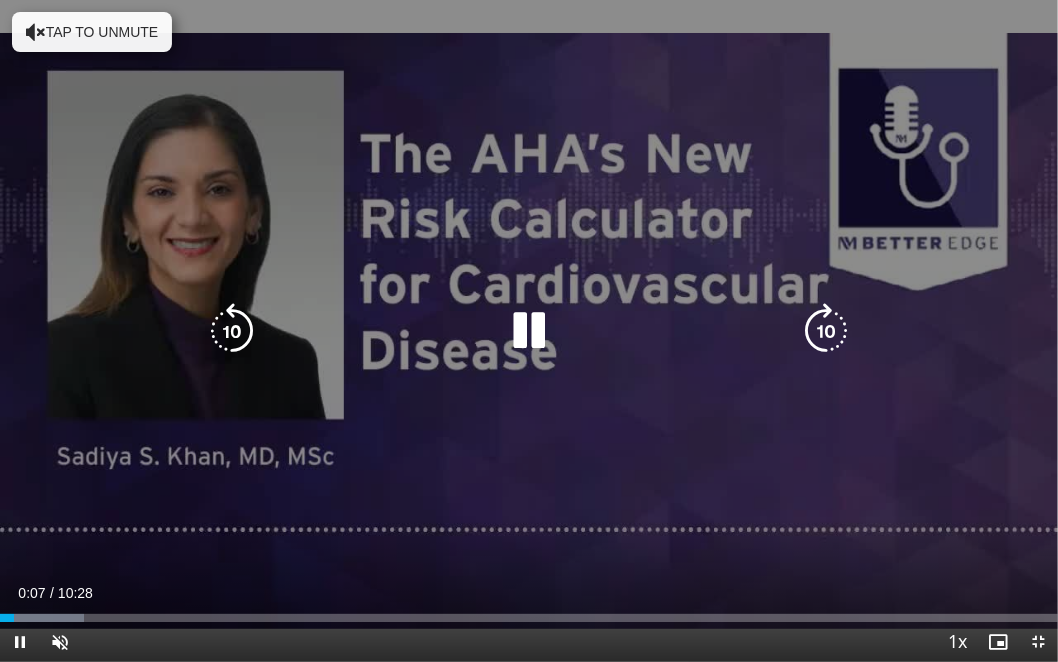 click at bounding box center (36, 32) 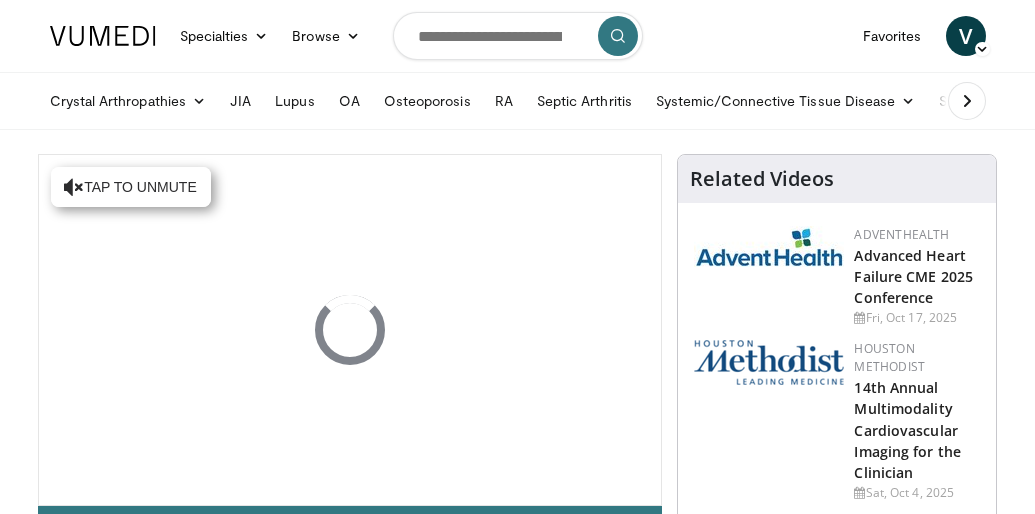 scroll, scrollTop: 0, scrollLeft: 0, axis: both 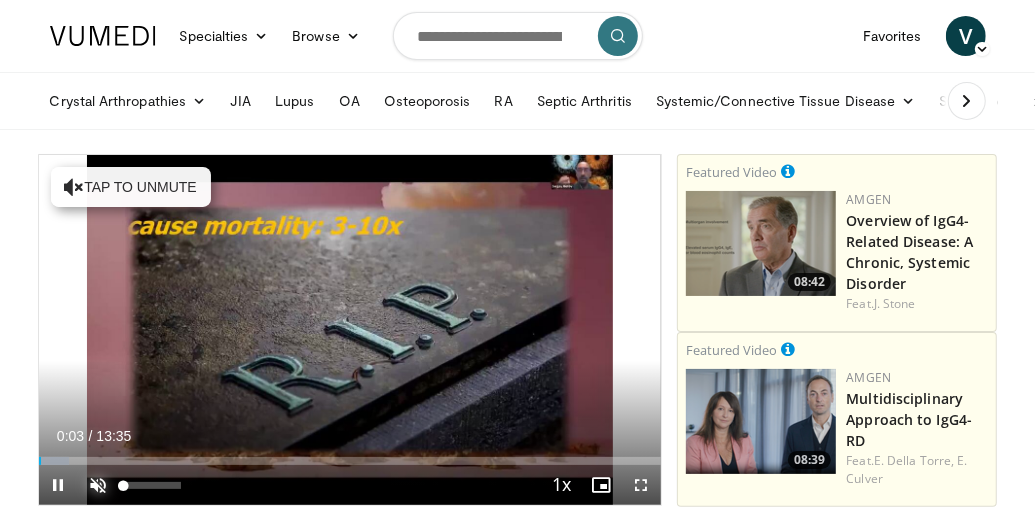 click at bounding box center (99, 485) 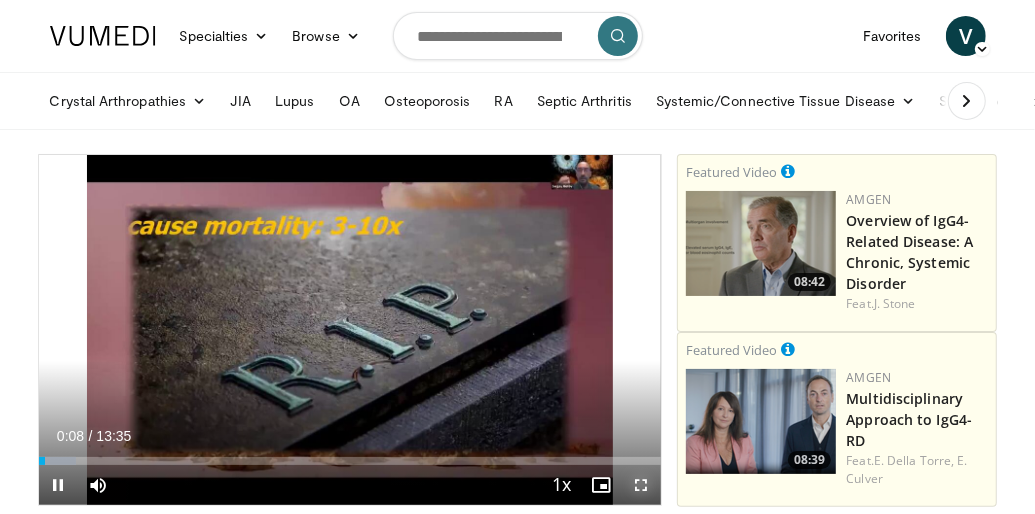 click at bounding box center (641, 485) 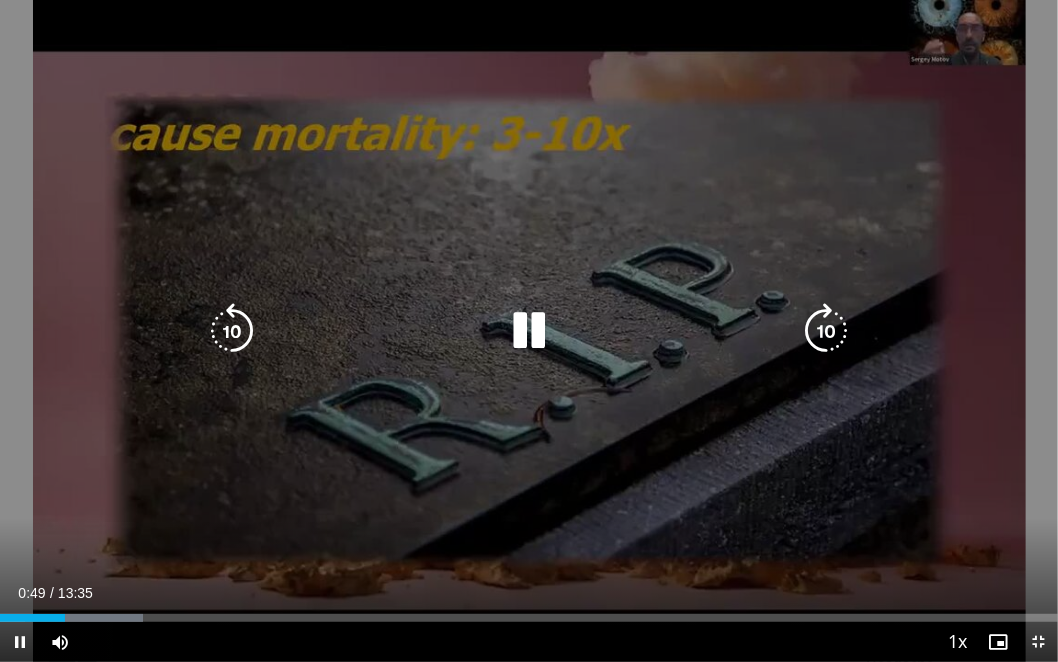 click at bounding box center (529, 331) 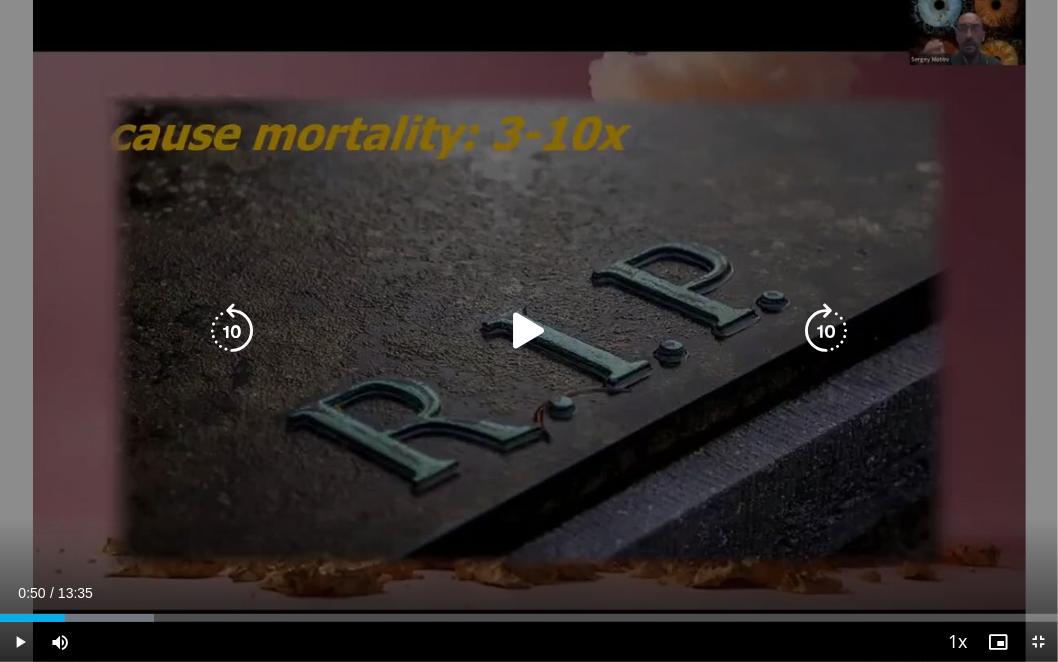 click at bounding box center (529, 331) 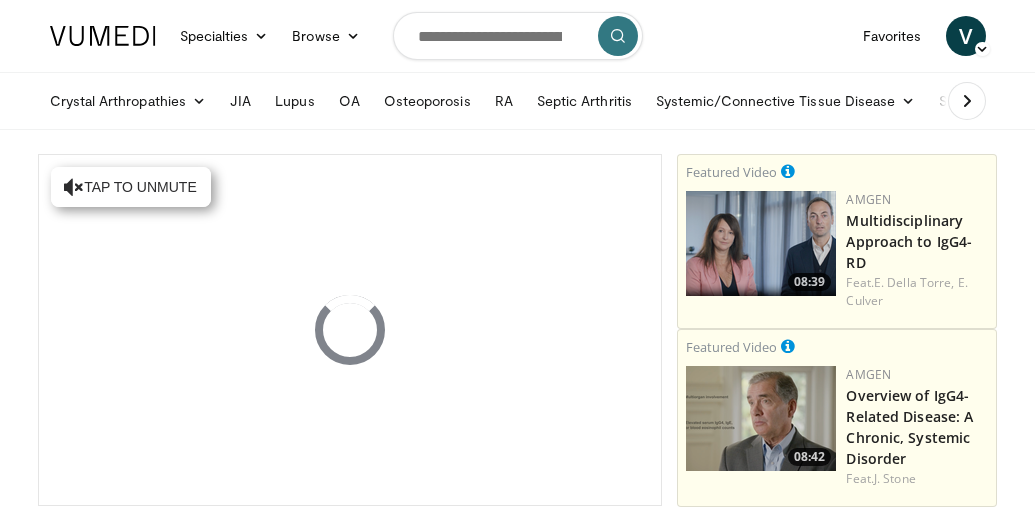 scroll, scrollTop: 0, scrollLeft: 0, axis: both 